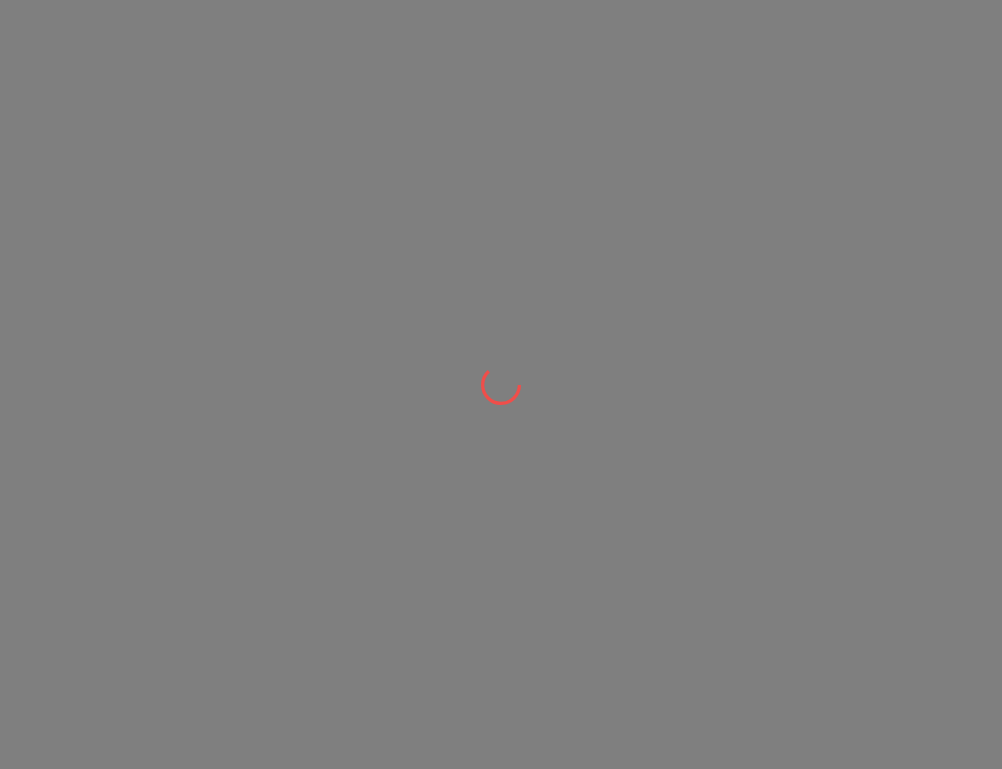 scroll, scrollTop: 0, scrollLeft: 0, axis: both 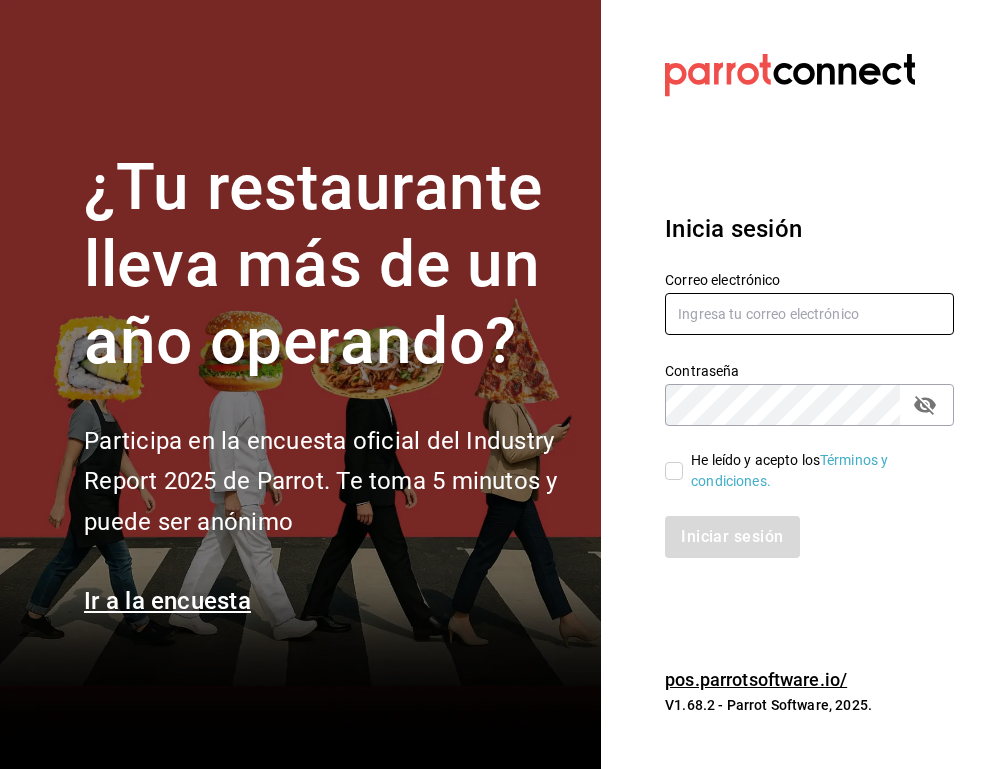 type on "marylolis@grupocosteno.com" 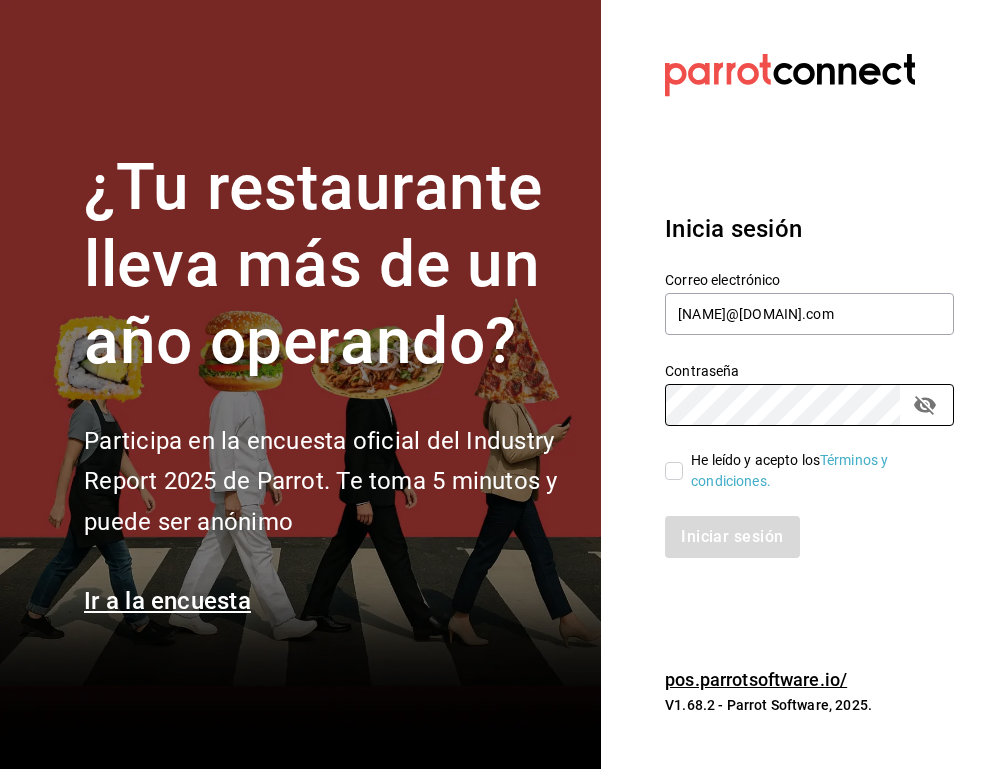 click on "He leído y acepto los  Términos y condiciones." at bounding box center [674, 471] 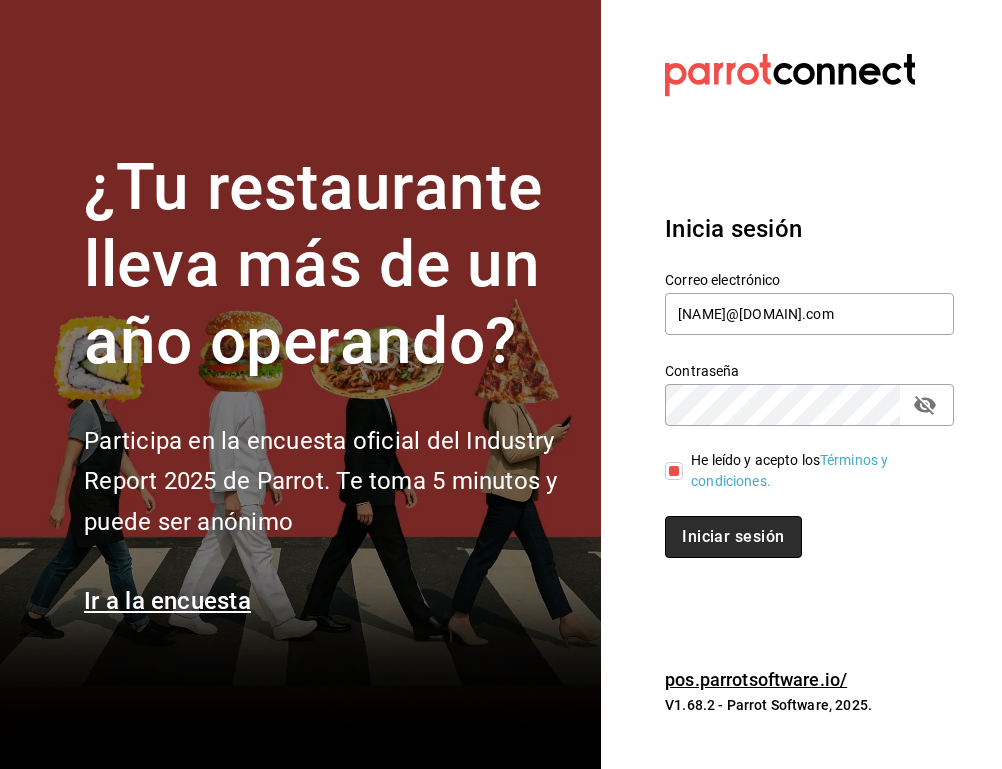 click on "Iniciar sesión" at bounding box center [733, 537] 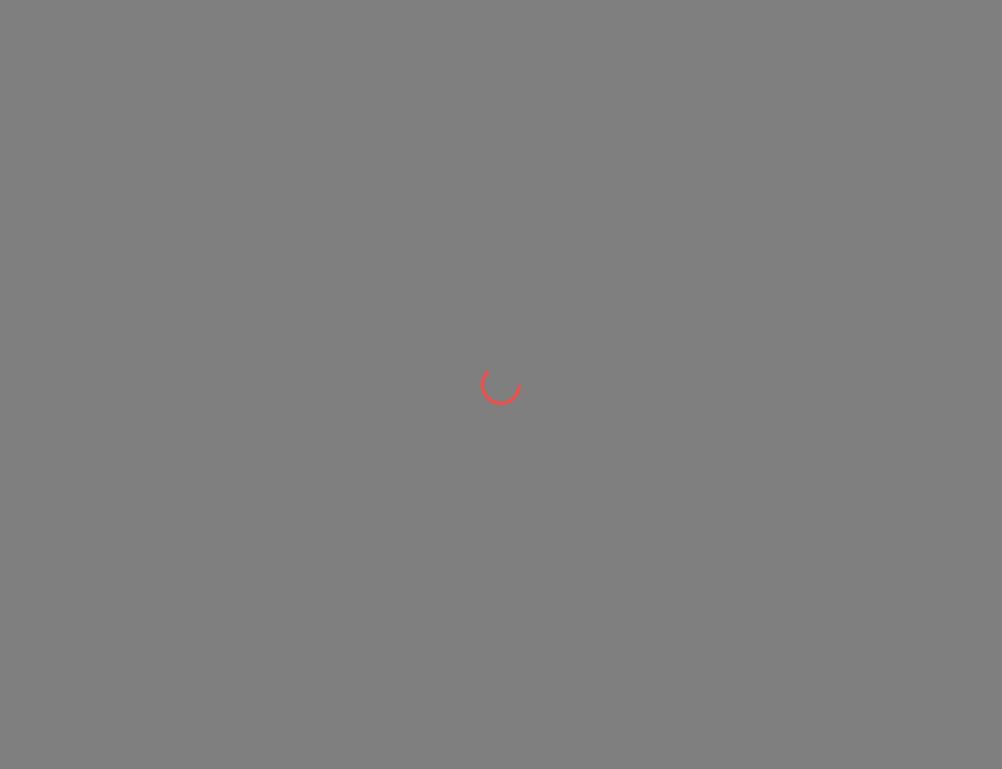 scroll, scrollTop: 0, scrollLeft: 0, axis: both 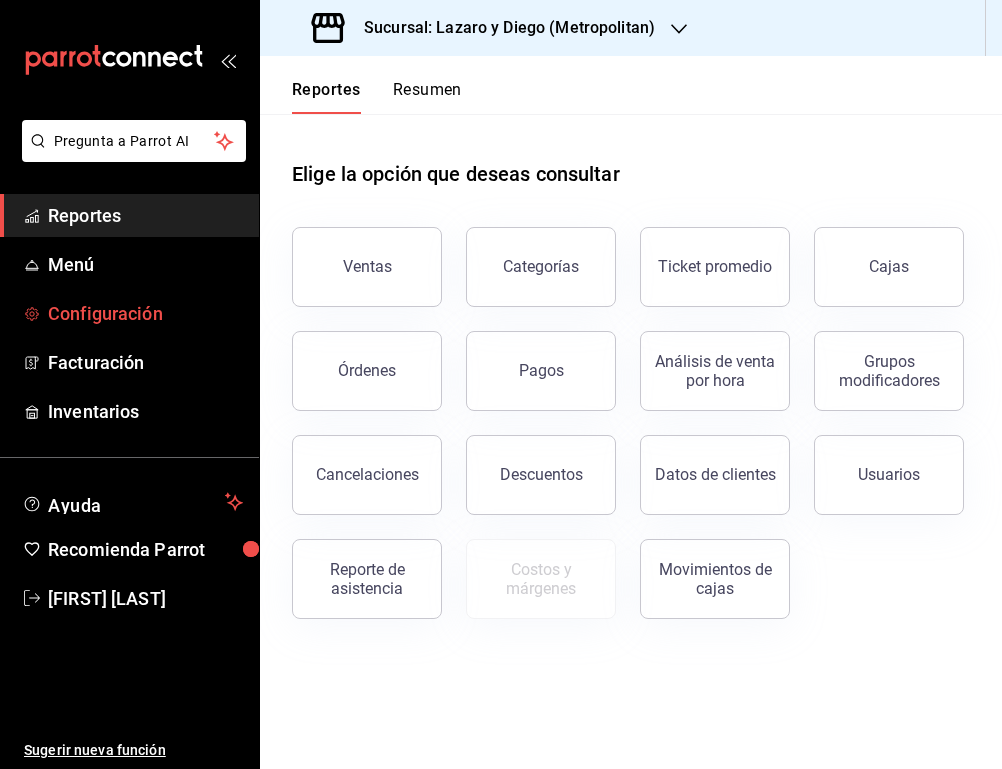 click on "Configuración" at bounding box center (145, 313) 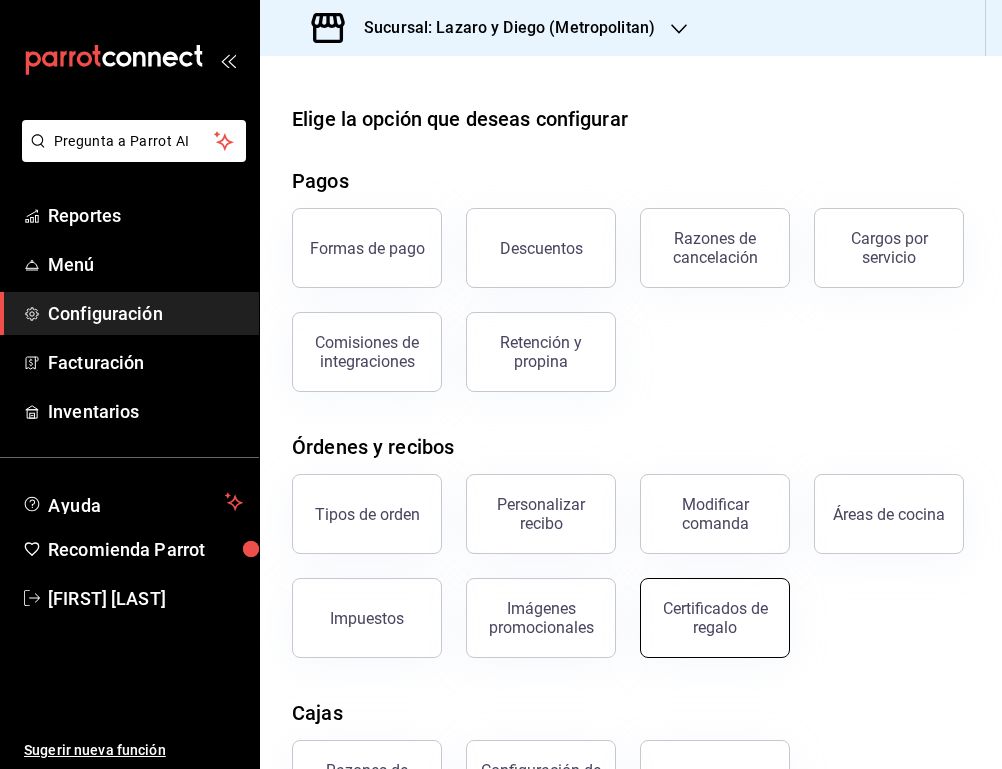 click on "Certificados de regalo" at bounding box center (715, 618) 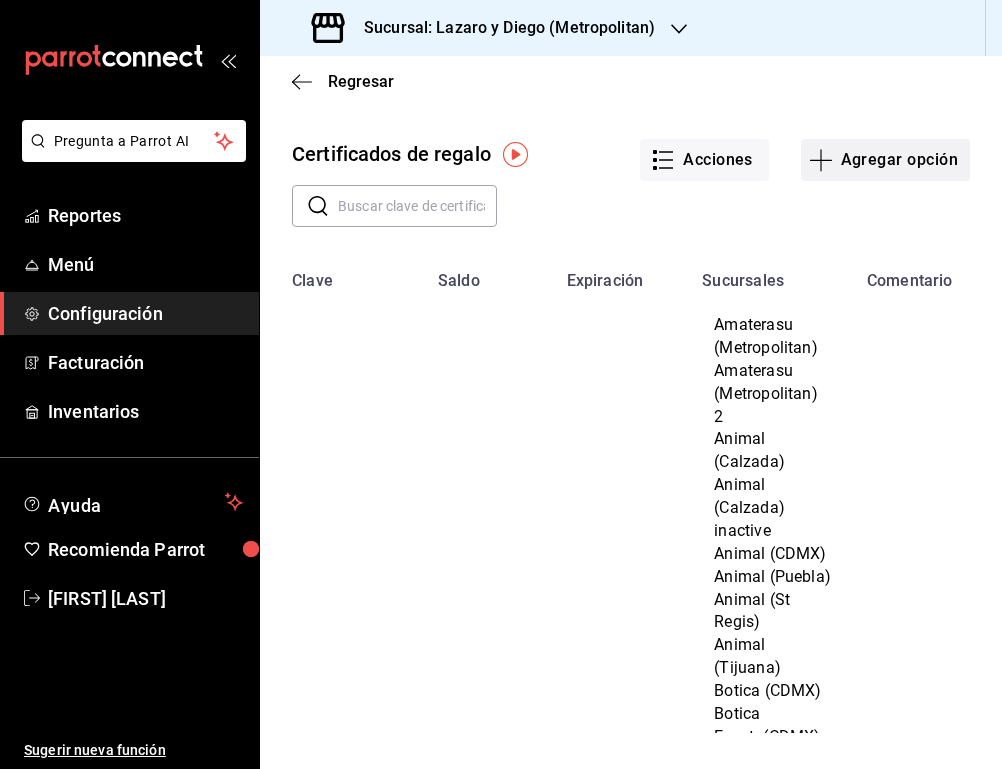 click on "Agregar opción" at bounding box center [885, 160] 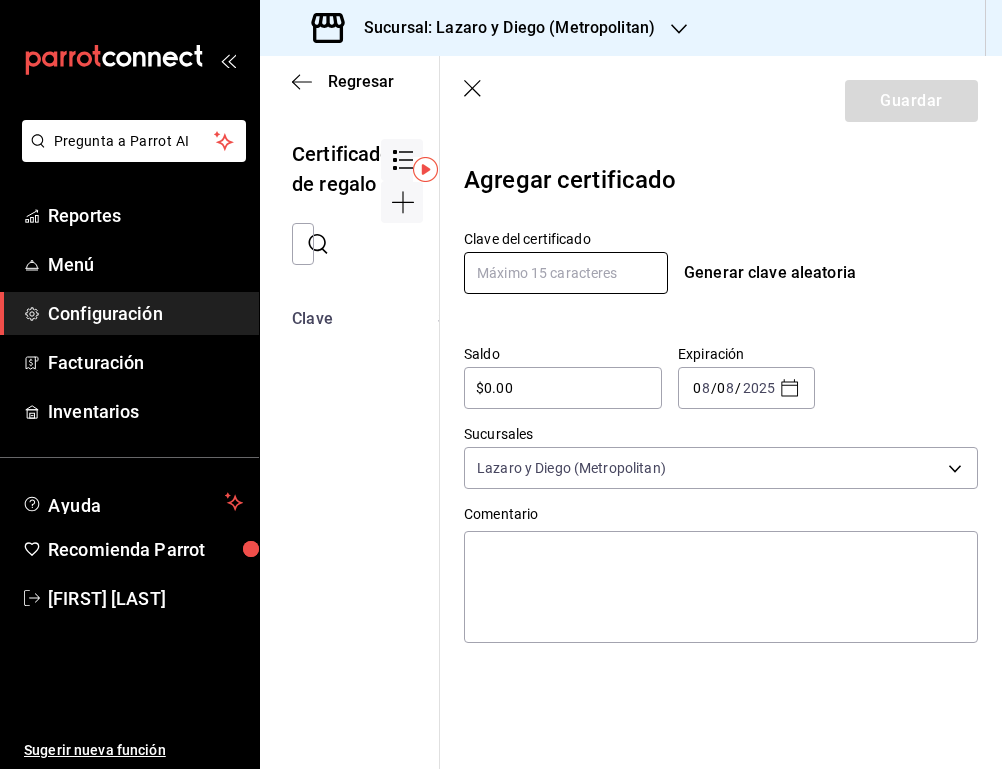 click at bounding box center (566, 273) 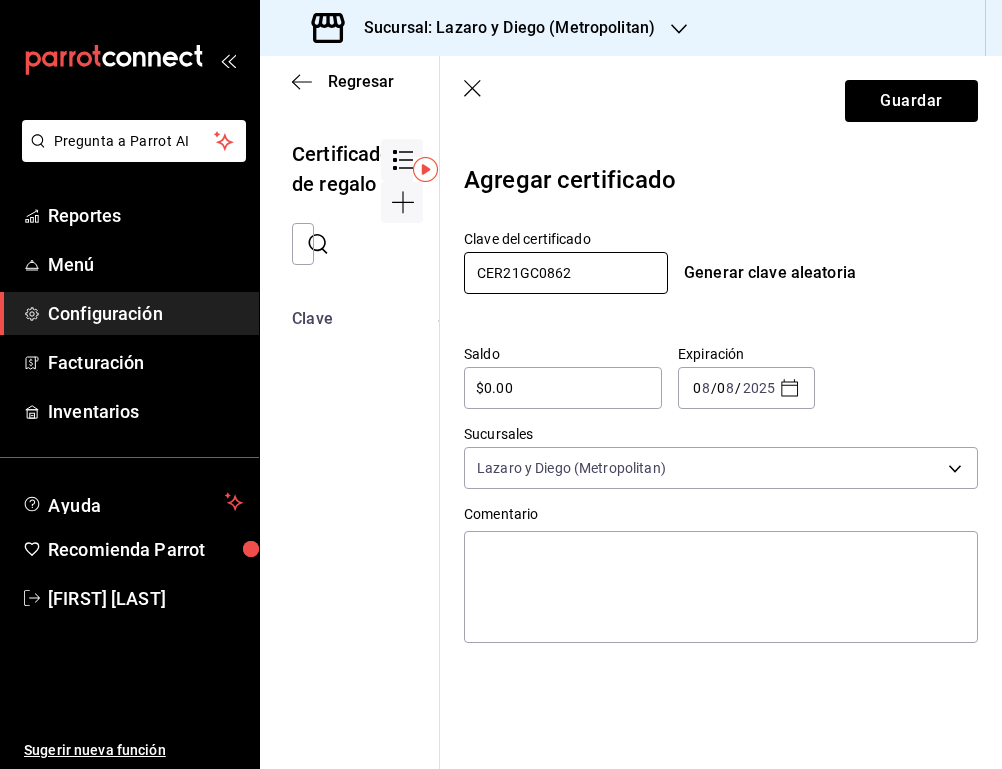 type on "CER21GC0862" 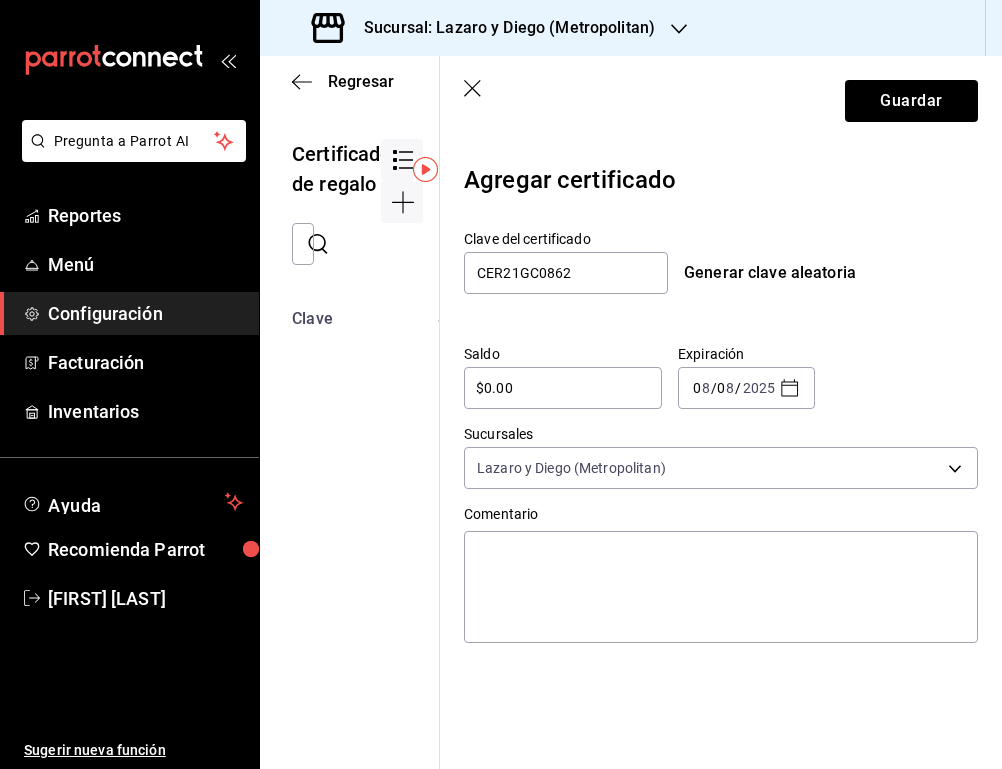 click on "$0.00" at bounding box center [563, 388] 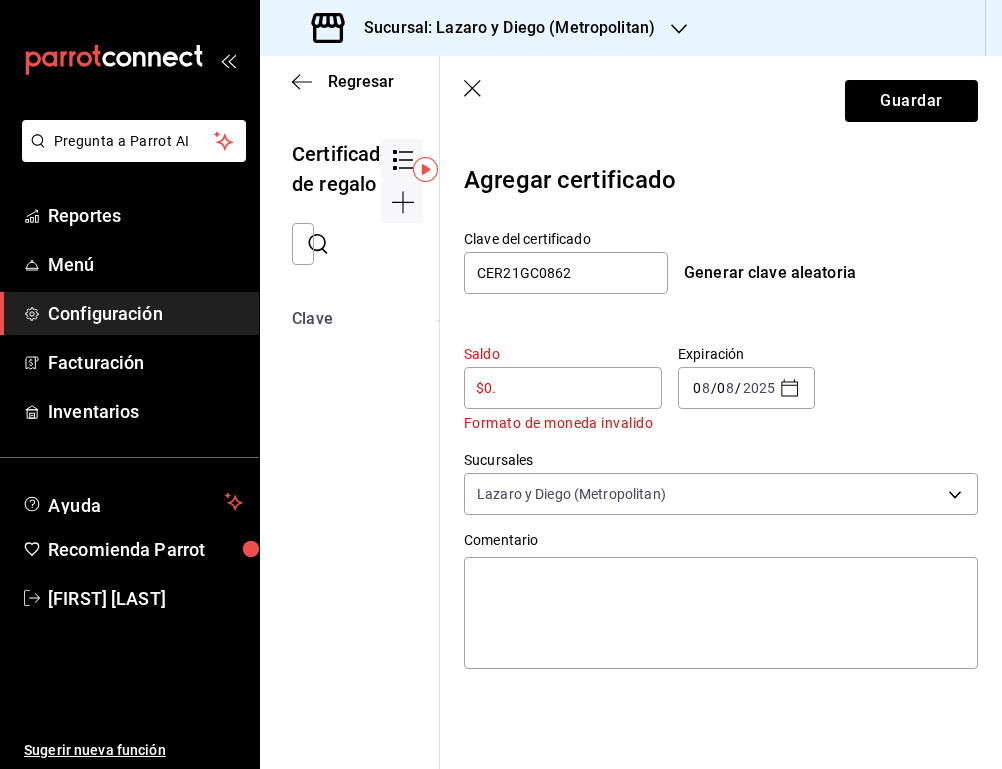 type on "$0" 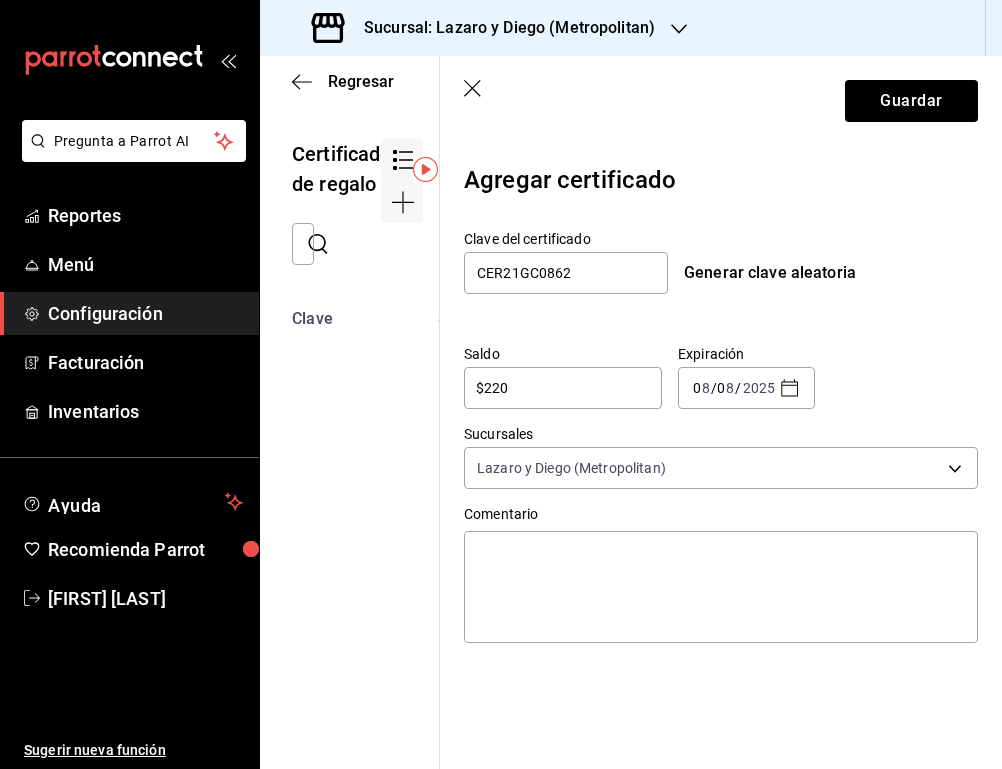 type on "$2,200" 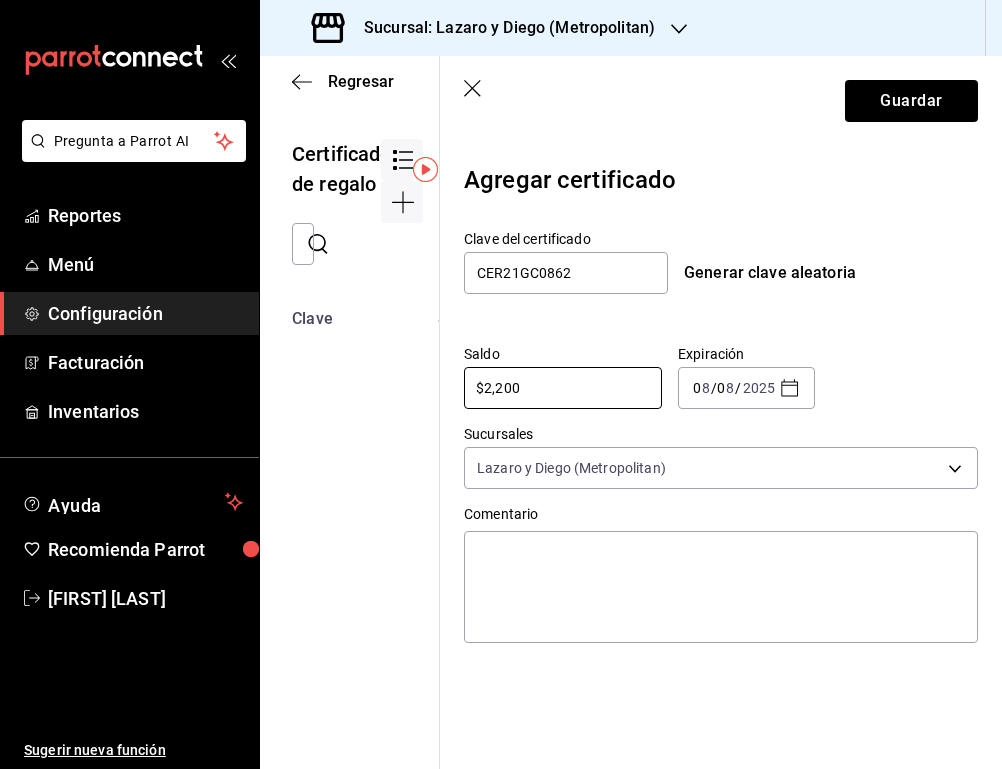 click 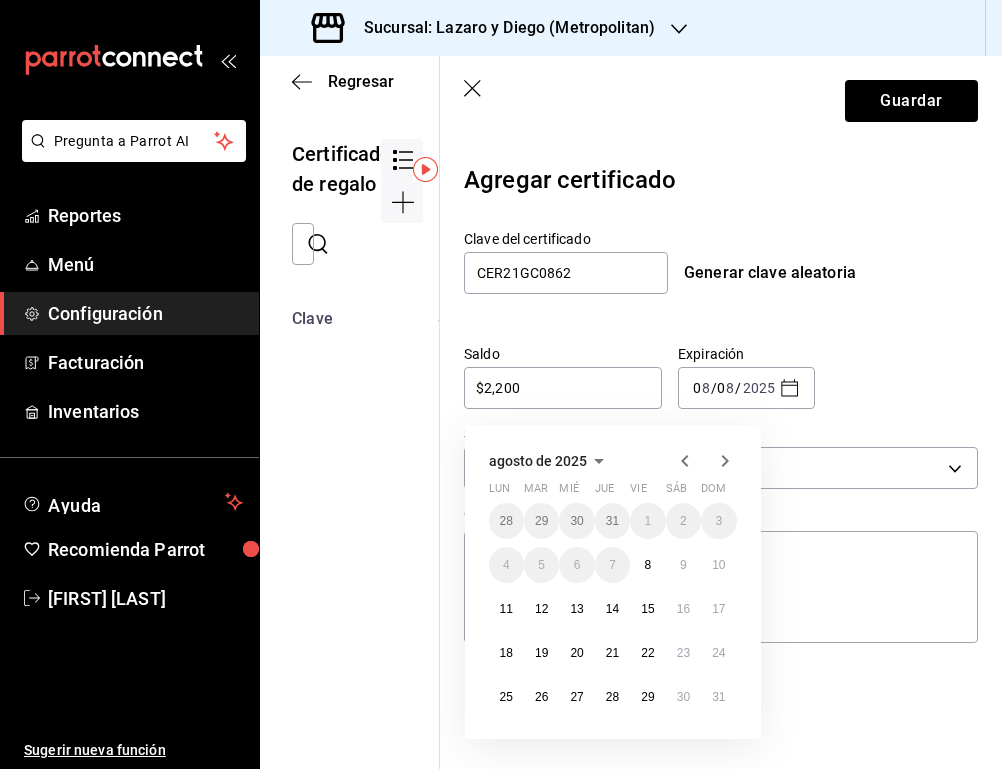 click 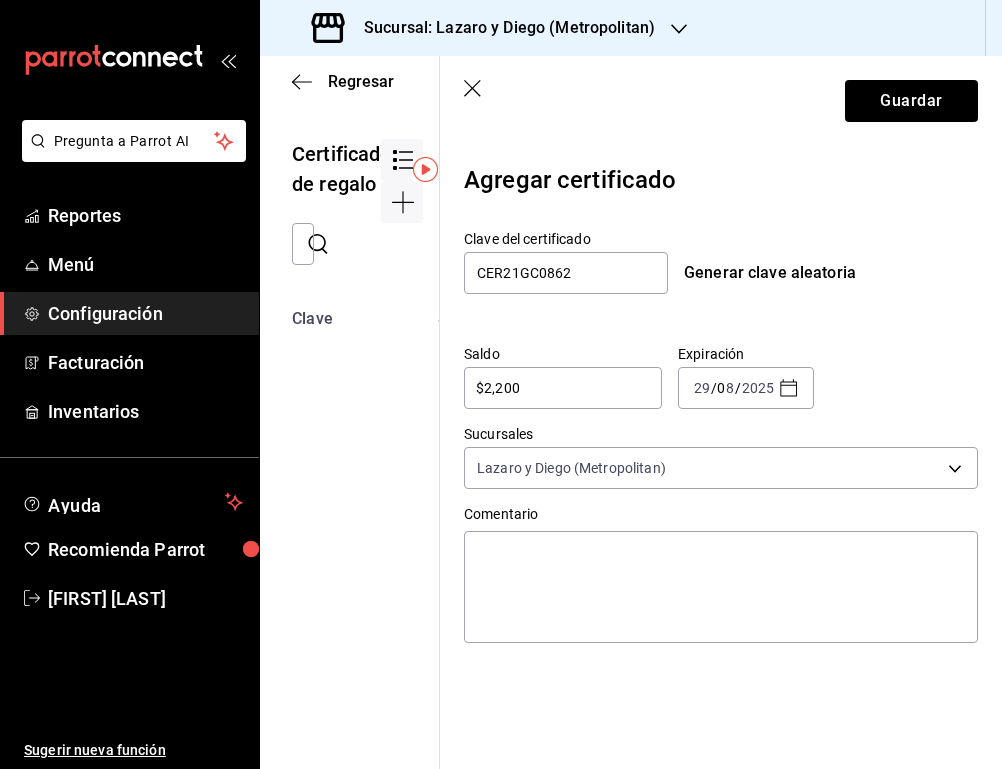 drag, startPoint x: 589, startPoint y: 463, endPoint x: 796, endPoint y: 392, distance: 218.83784 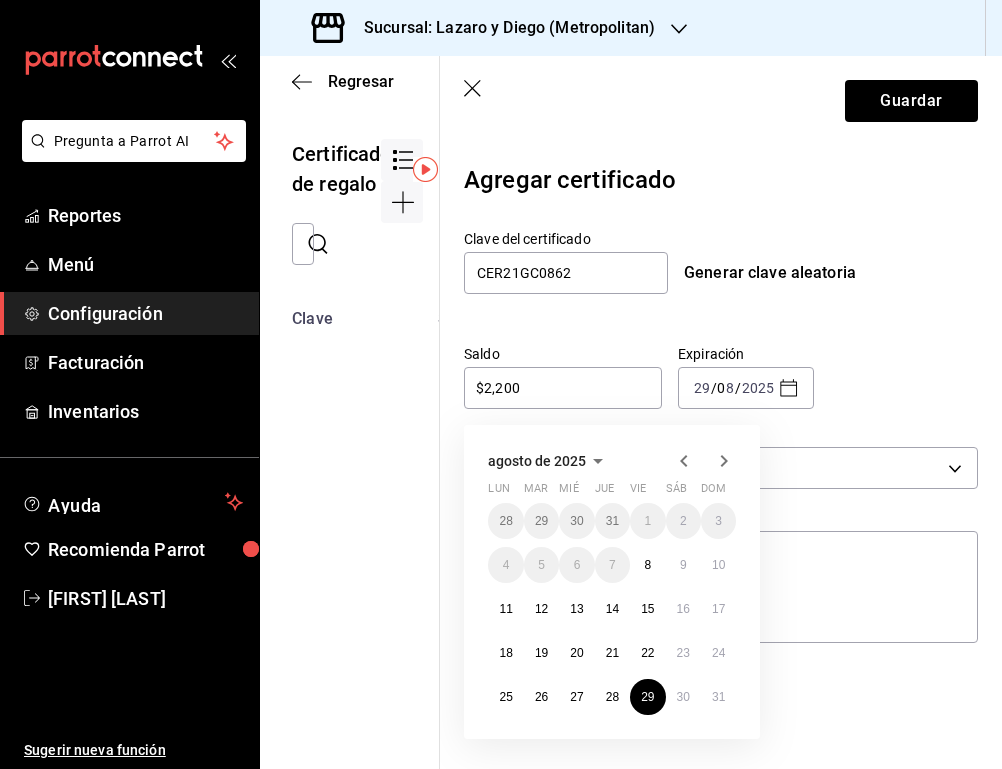click 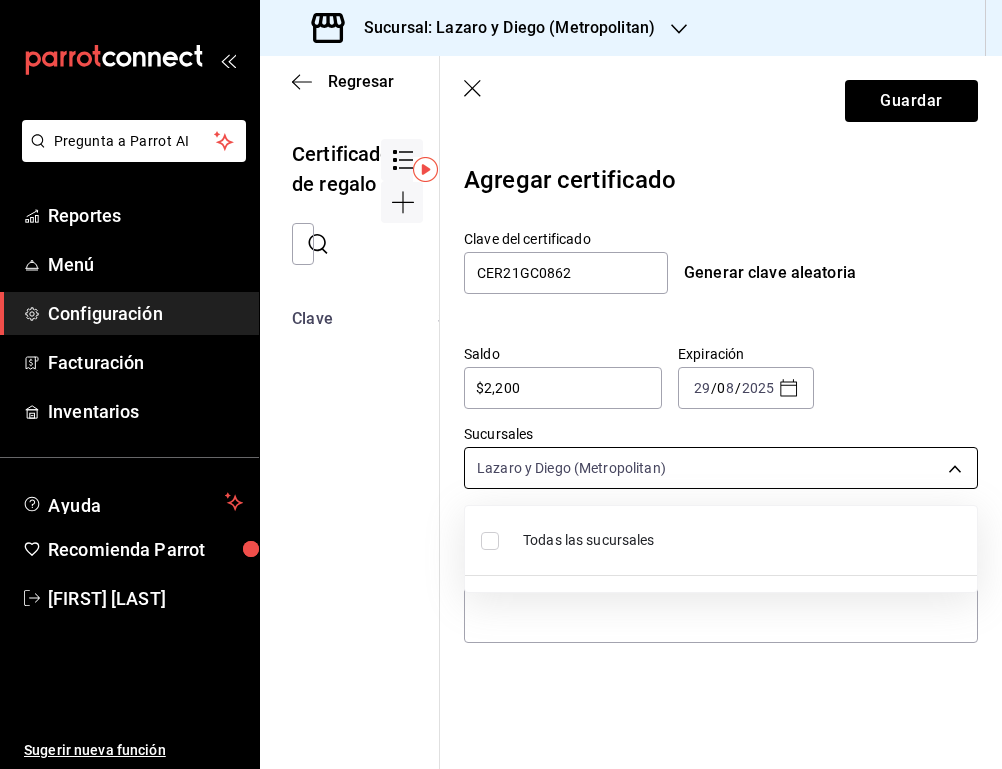 click on "Pregunta a Parrot AI Reportes   Menú   Configuración   Facturación   Inventarios   Ayuda Recomienda Parrot   [FIRST] [LAST]   Sugerir nueva función   Sucursal: Lazaro y Diego (Metropolitan) Regresar Certificados de regalo ​ ​ Clave Saldo Expiración Sucursales Comentario PR23GC00187 $2,000.00 01/01/2030 [FIRST] [LAST] PR23GC00186 $2,000.00 01/01/2030 [FIRST] [LAST] PR23GC00185 $2,000.00 01/01/2030 [FIRST] [LAST] PR23GC00184 $2,000.00 01/01/2030 [FIRST] [LAST] PR23GC00183 $0.00 01/01/2030 [FIRST] [LAST] PR23GC00182 $2,000.00 01/01/2030 [FIRST] [LAST] EMPL23GC874 $800.00 01/01/2030 COMEDOR METROPOLITAN EMPL23GC873 $1,500.00 01/01/2030 BOTICA EMPL23GC872 $1,500.00 01/01/2030 SKY BAR EMPL23GC871 $1,500.00 01/01/2030 ICHIKANI ARTZ EMPL23GC870 $1,500.00 01/01/2030 AMATERASU EMPL23GC869 $1,500.00 01/01/2030 AMATERASU EMPL23GC868 $2,000.00 01/01/2030 MOCHOMOS CANCUN EMPL23GC867 $1,500.00 01/01/2030 ICHIKANI ARCOS EMPL23GC866 $1,500.00 01/01/2030 TIGRE METROPOLITAN EMPL23GC865 $1,500.00 01/01/2030 EMPL23GC864" at bounding box center (501, 384) 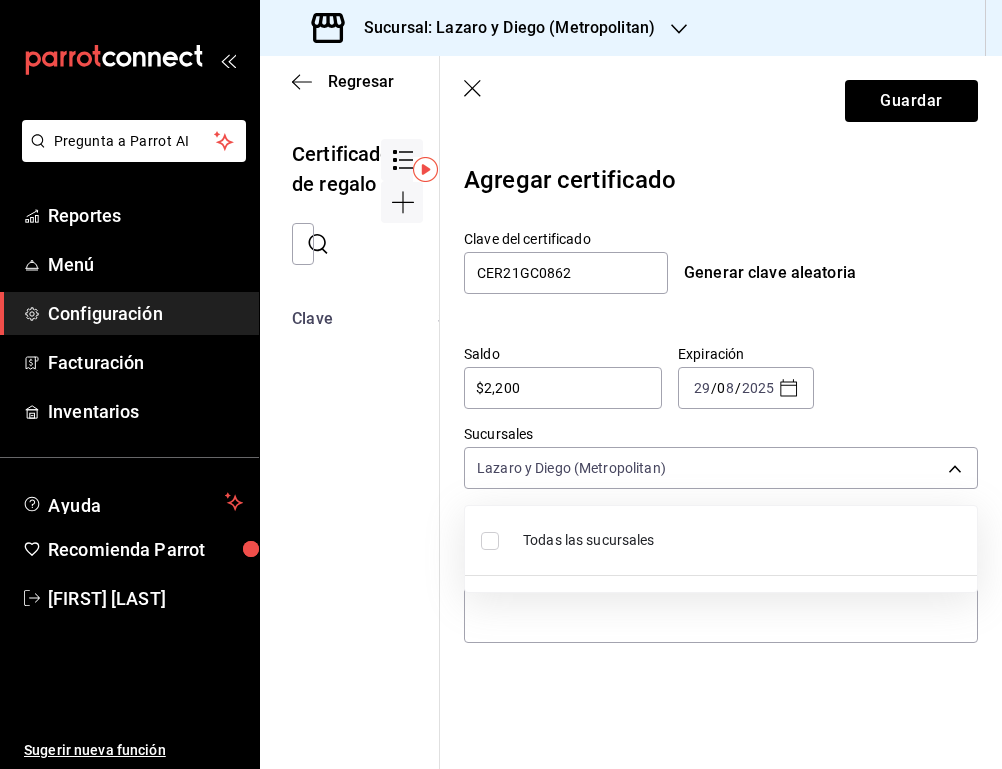 click at bounding box center (490, 541) 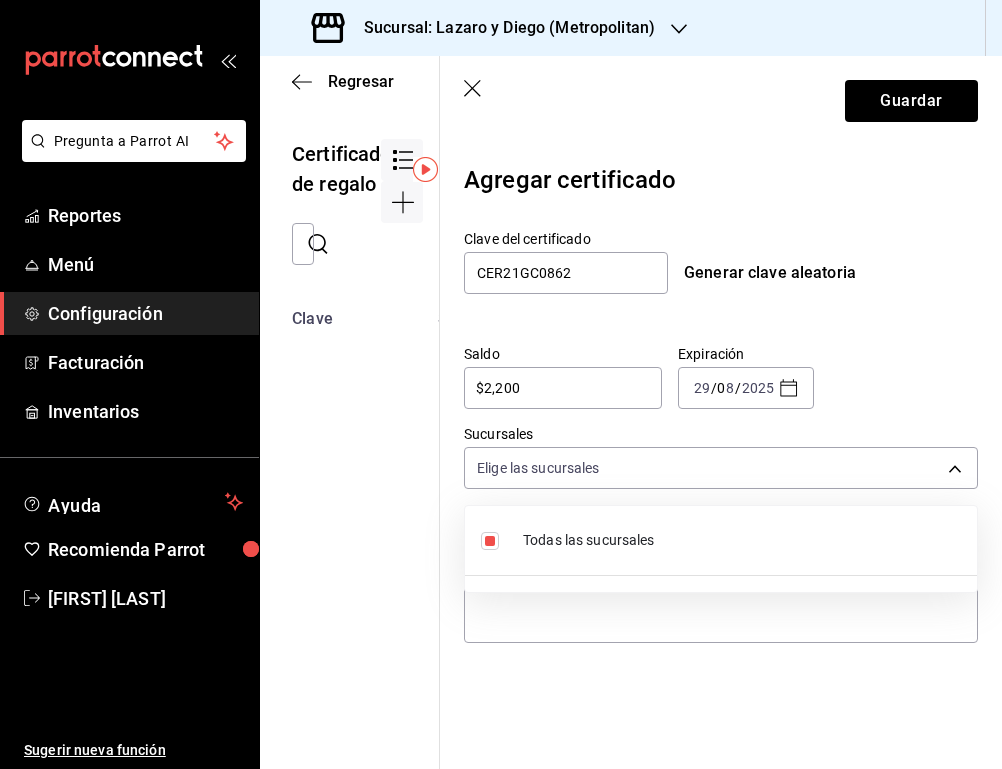 click on "Todas las sucursales" at bounding box center [742, 540] 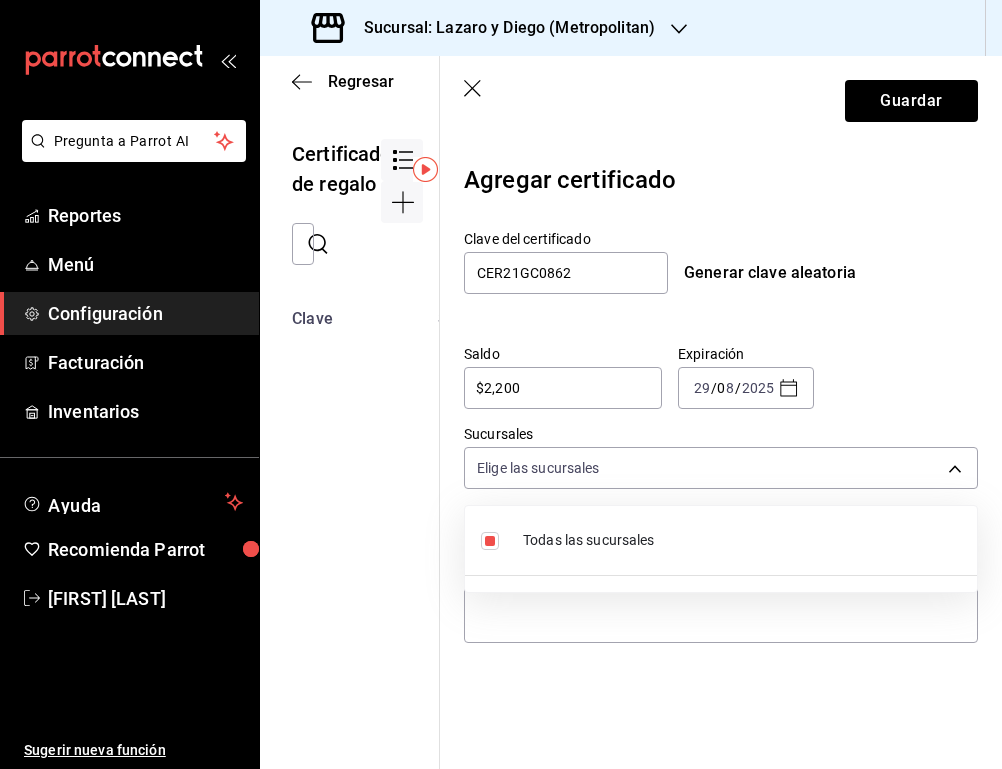 type on "[object Object]" 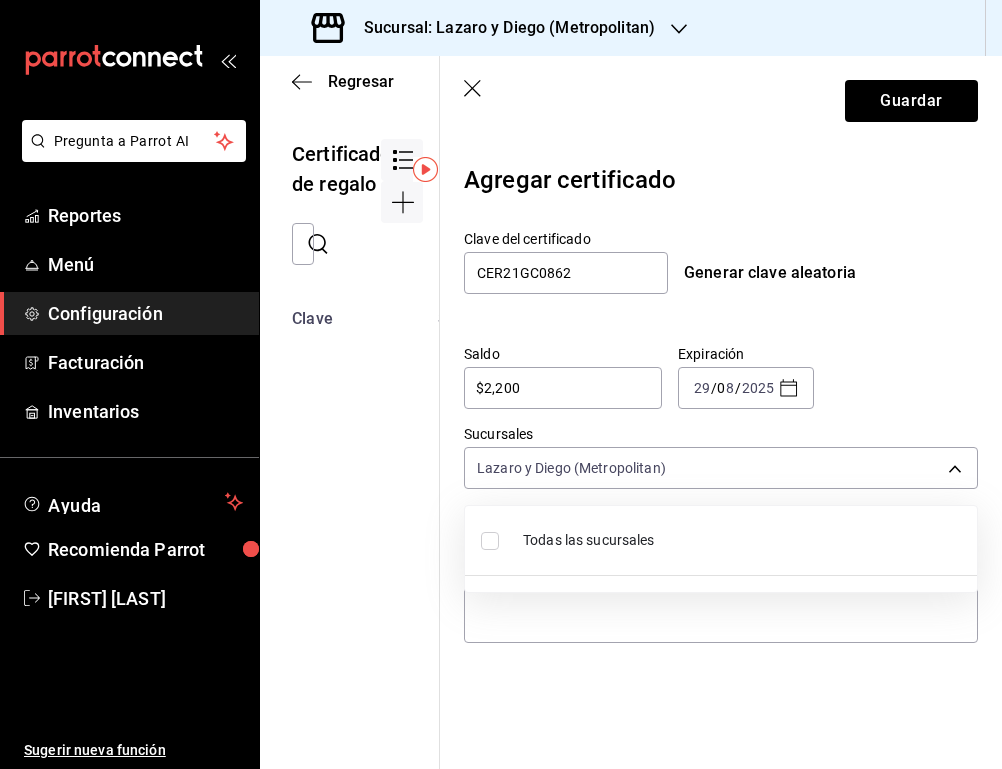 click at bounding box center (501, 384) 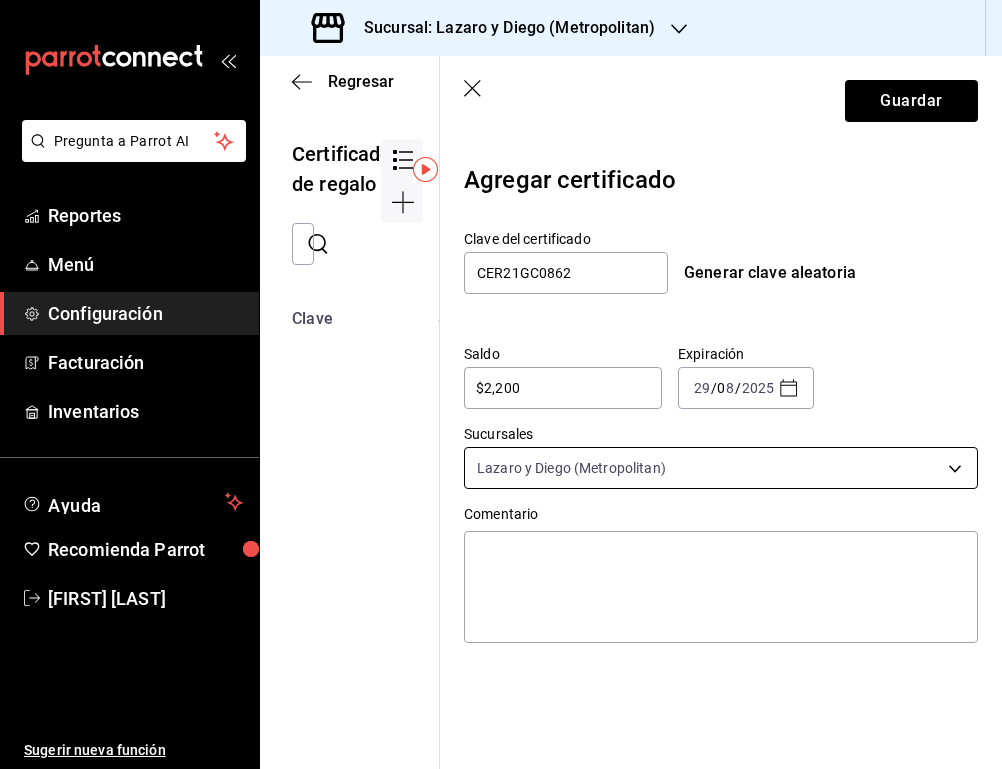 click on "Pregunta a Parrot AI Reportes   Menú   Configuración   Facturación   Inventarios   Ayuda Recomienda Parrot   [FIRST] [LAST]   Sugerir nueva función   Sucursal: Lazaro y Diego (Metropolitan) Regresar Certificados de regalo ​ ​ Clave Saldo Expiración Sucursales Comentario PR23GC00187 $2,000.00 01/01/2030 [FIRST] [LAST] PR23GC00186 $2,000.00 01/01/2030 [FIRST] [LAST] PR23GC00185 $2,000.00 01/01/2030 [FIRST] [LAST] PR23GC00184 $2,000.00 01/01/2030 [FIRST] [LAST] PR23GC00183 $0.00 01/01/2030 [FIRST] [LAST] PR23GC00182 $2,000.00 01/01/2030 [FIRST] [LAST] EMPL23GC874 $800.00 01/01/2030 COMEDOR METROPOLITAN EMPL23GC873 $1,500.00 01/01/2030 BOTICA EMPL23GC872 $1,500.00 01/01/2030 SKY BAR EMPL23GC871 $1,500.00 01/01/2030 ICHIKANI ARTZ EMPL23GC870 $1,500.00 01/01/2030 AMATERASU EMPL23GC869 $1,500.00 01/01/2030 AMATERASU EMPL23GC868 $2,000.00 01/01/2030 MOCHOMOS CANCUN EMPL23GC867 $1,500.00 01/01/2030 ICHIKANI ARCOS EMPL23GC866 $1,500.00 01/01/2030 TIGRE METROPOLITAN EMPL23GC865 $1,500.00 01/01/2030 EMPL23GC864" at bounding box center [501, 384] 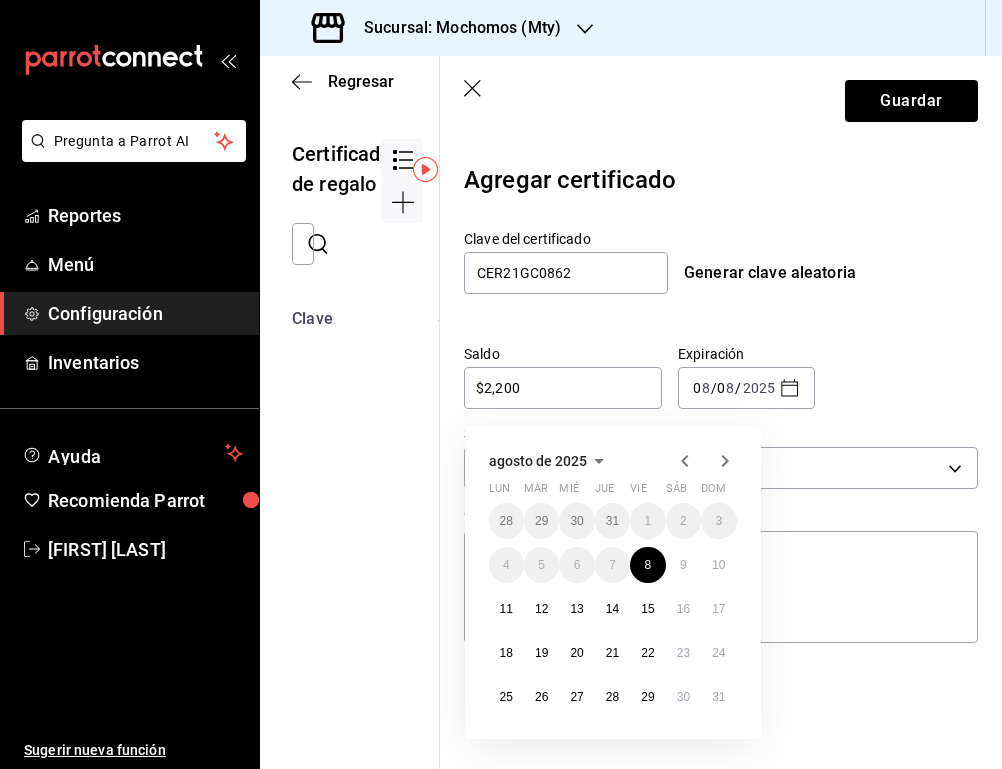 scroll, scrollTop: 0, scrollLeft: 0, axis: both 